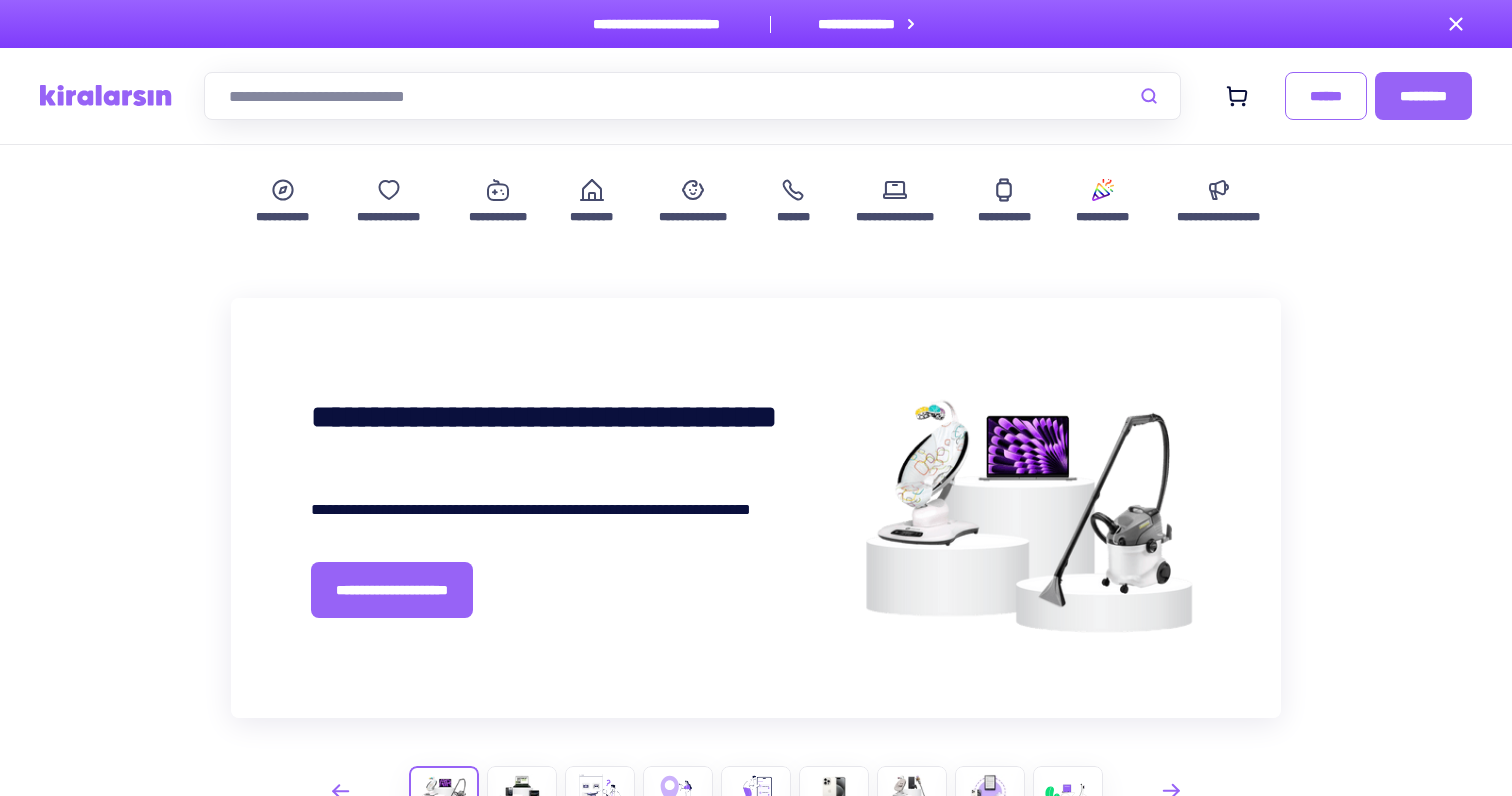 scroll, scrollTop: 0, scrollLeft: 0, axis: both 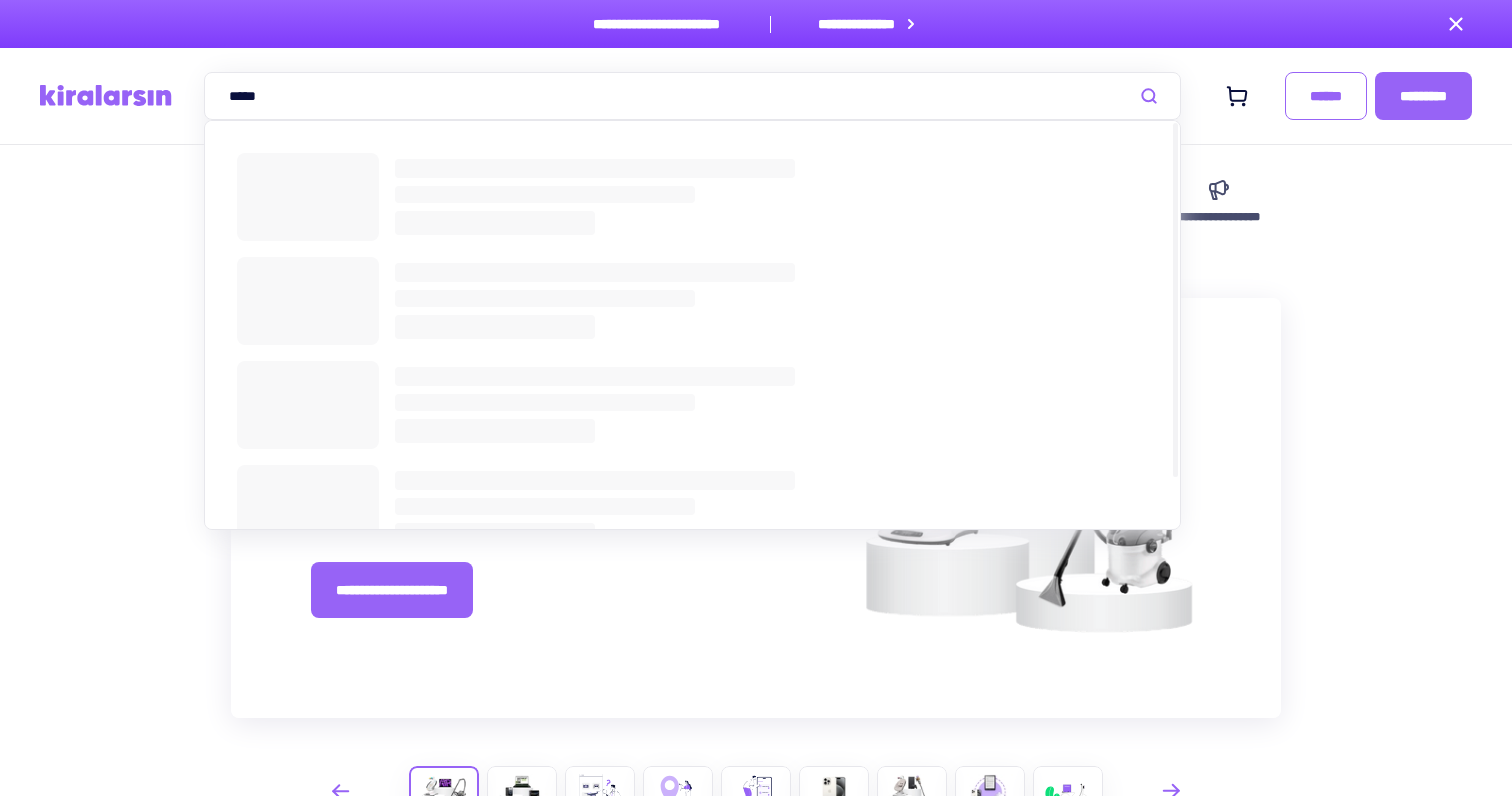 type on "*****" 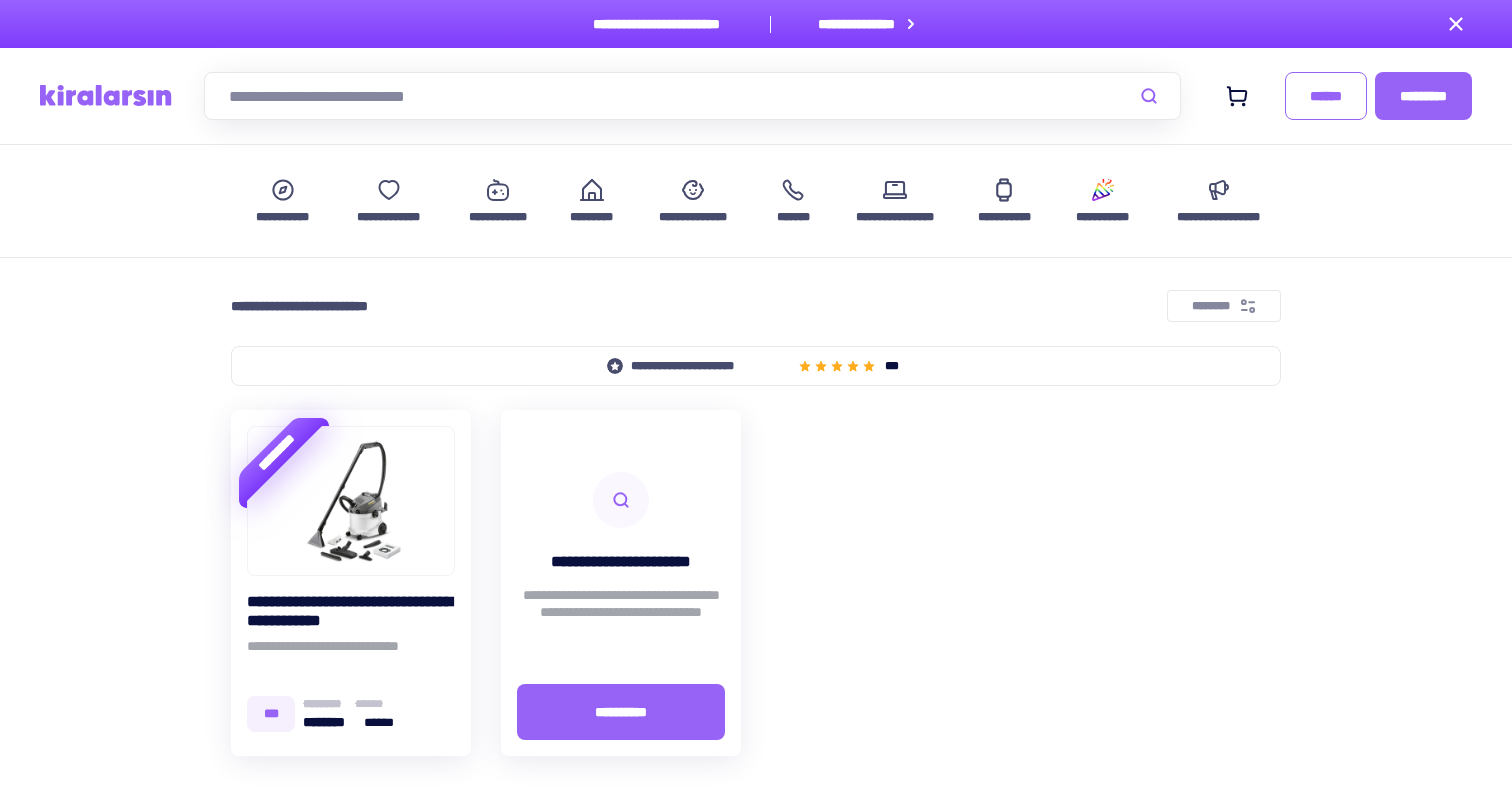scroll, scrollTop: 0, scrollLeft: 0, axis: both 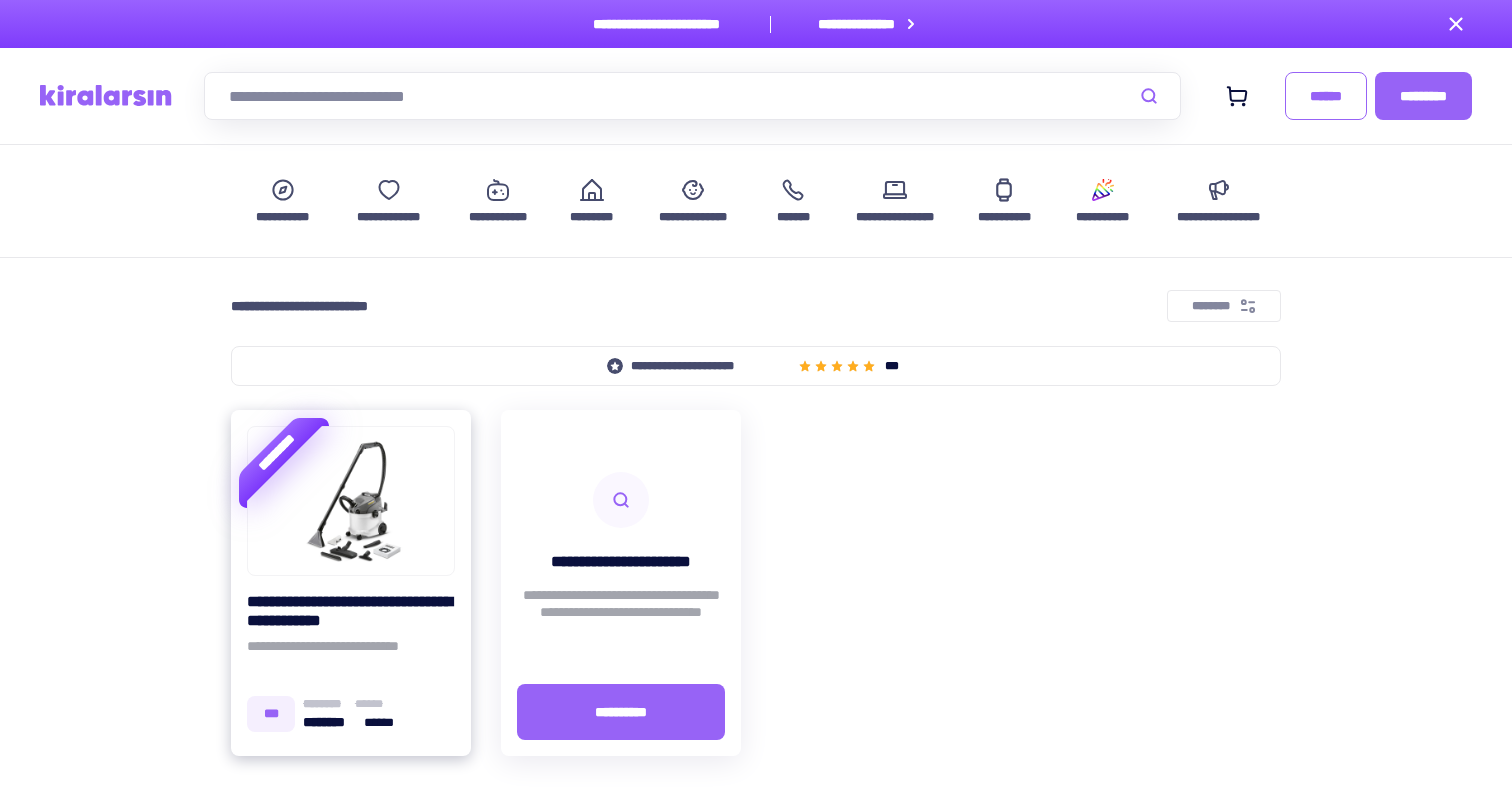 click at bounding box center [351, 501] 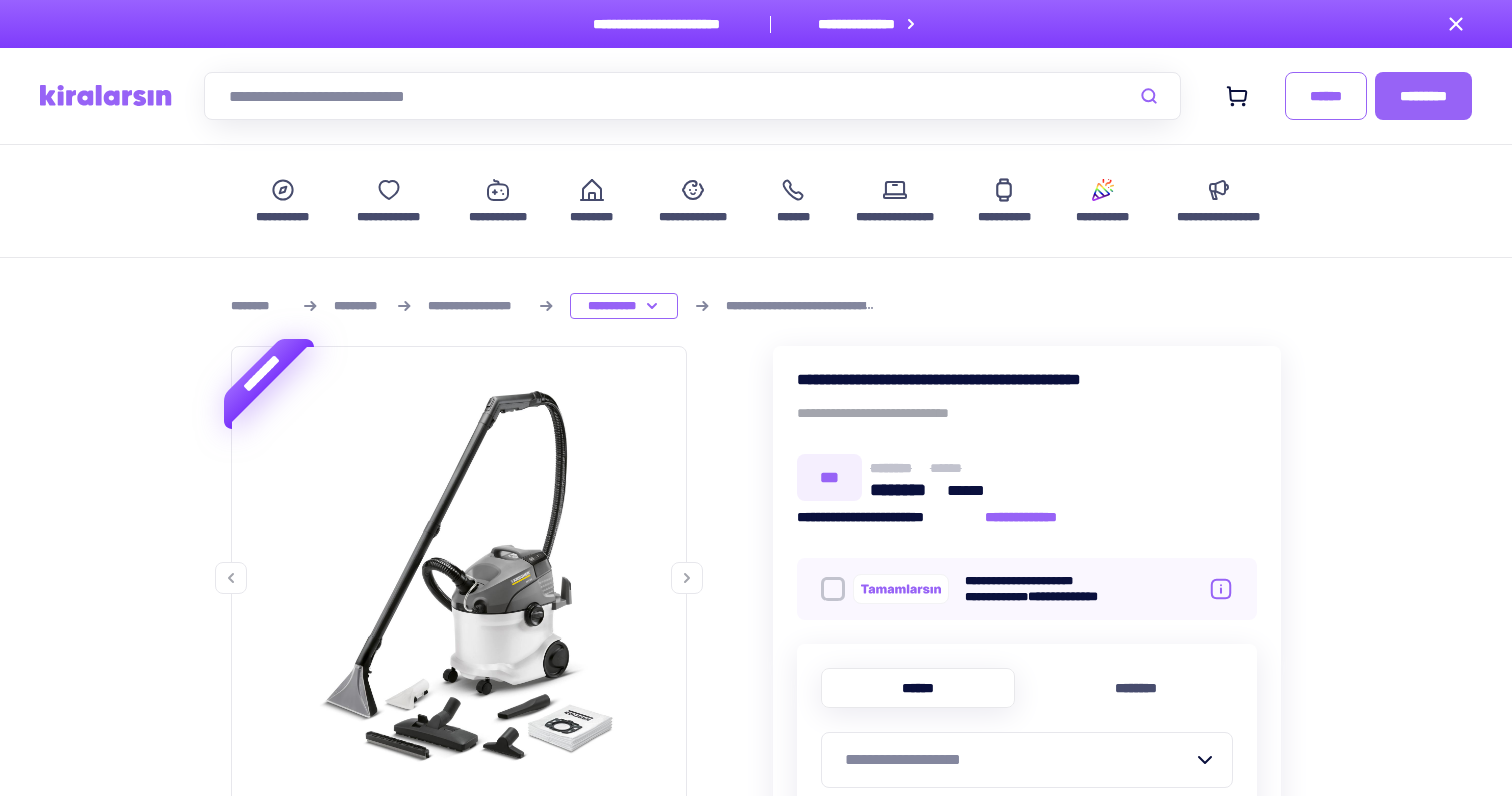 scroll, scrollTop: 0, scrollLeft: 0, axis: both 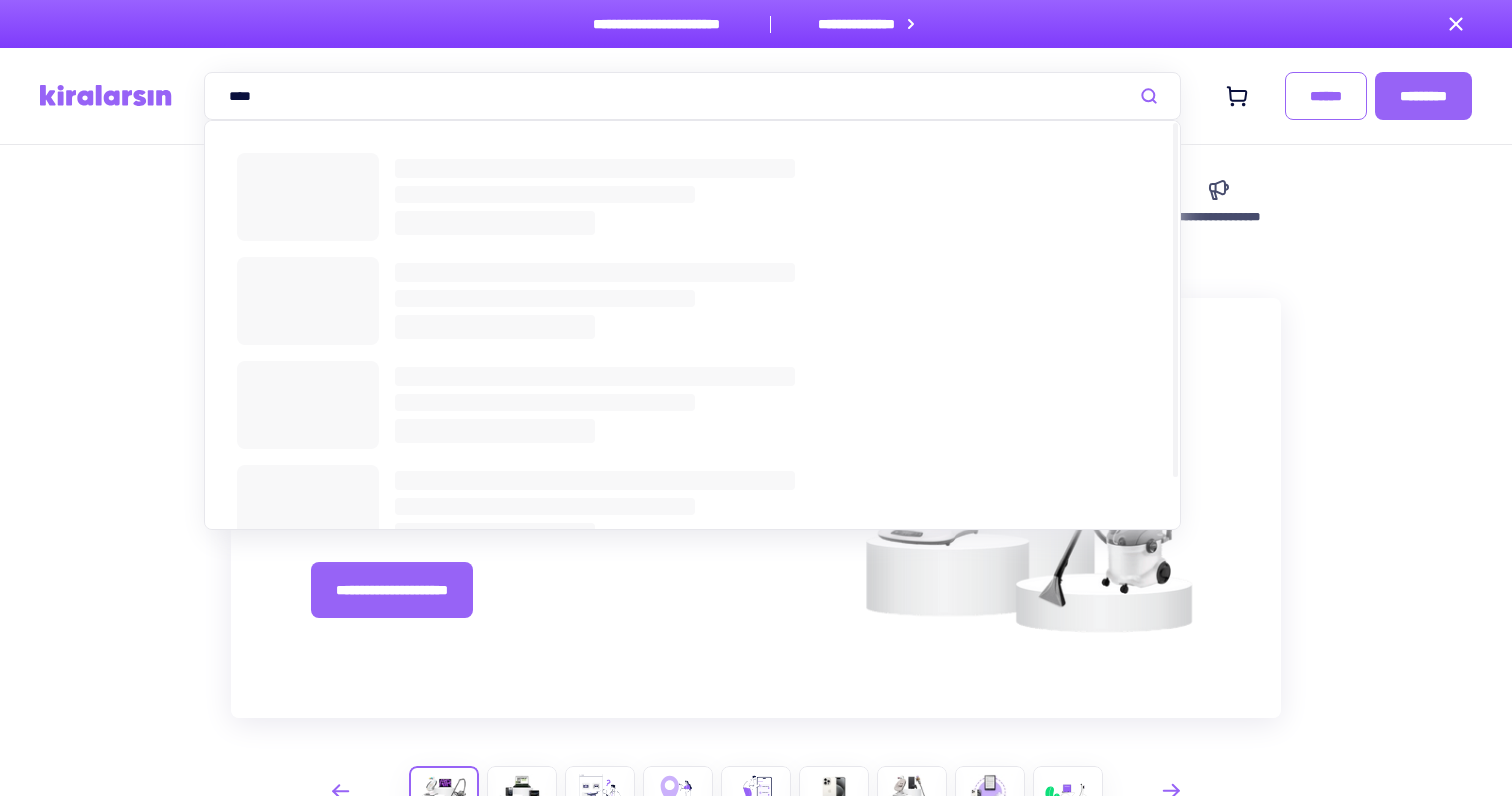 type on "****" 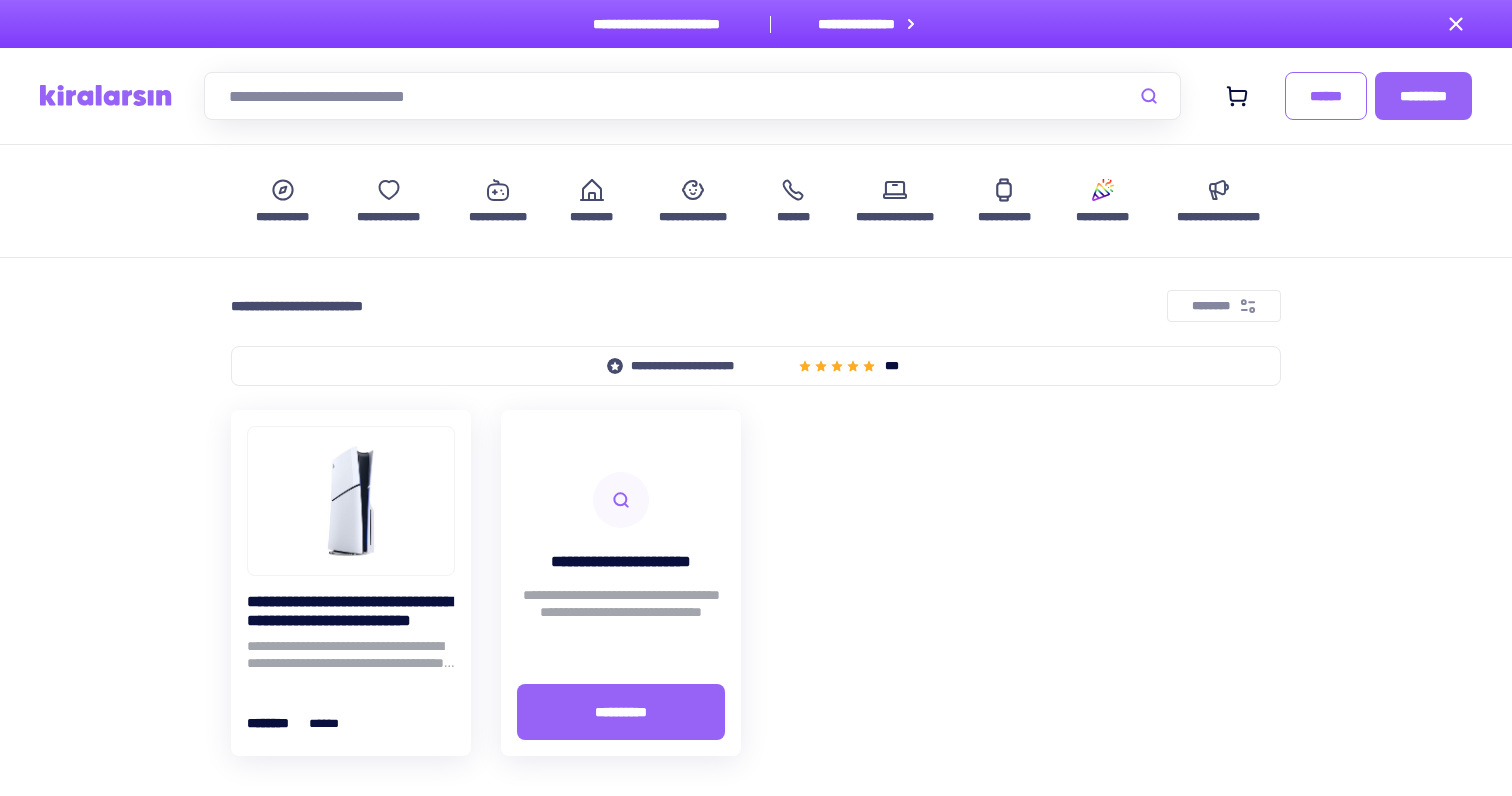 scroll, scrollTop: 0, scrollLeft: 0, axis: both 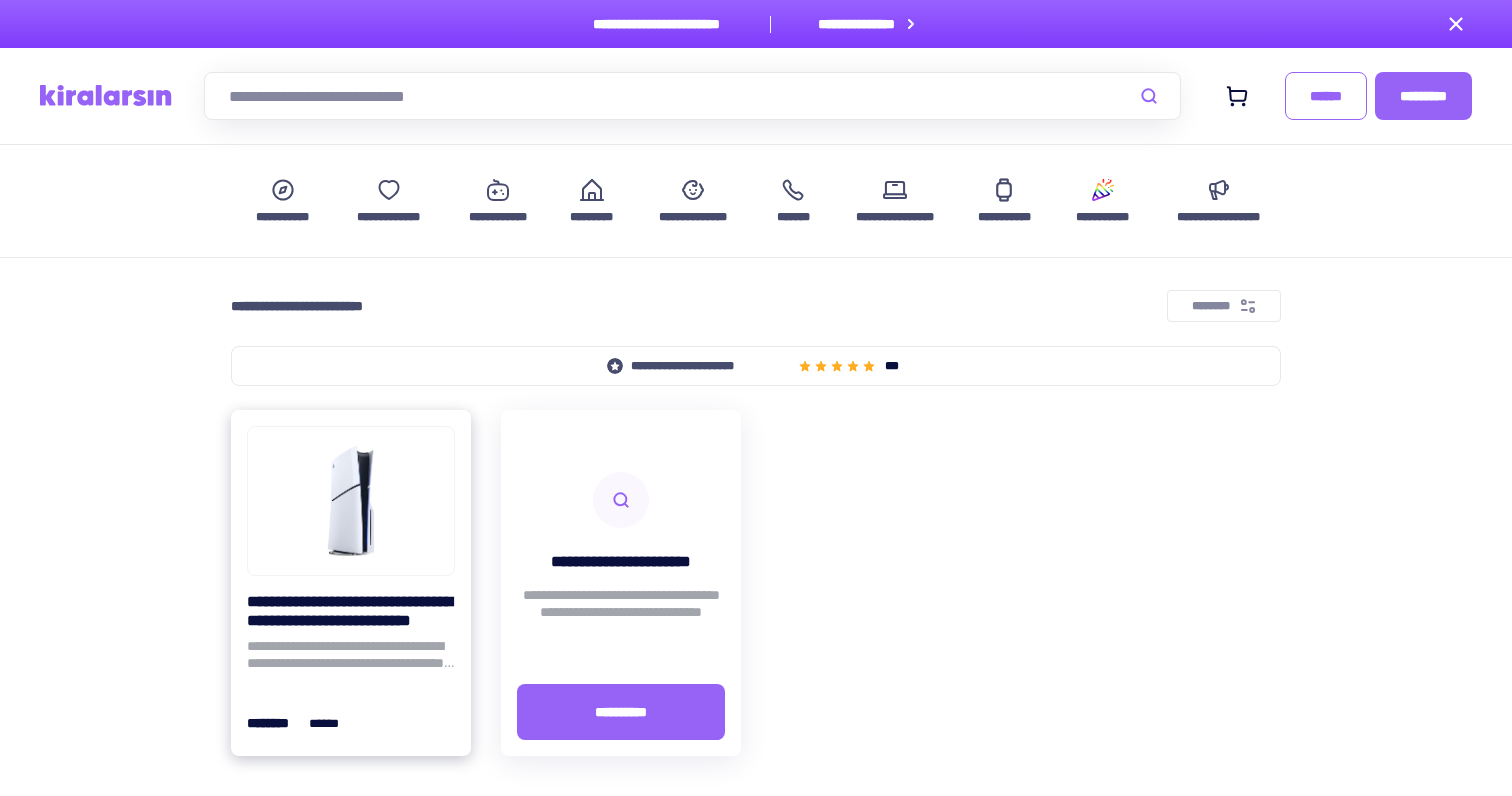 click on "**********" at bounding box center [351, 611] 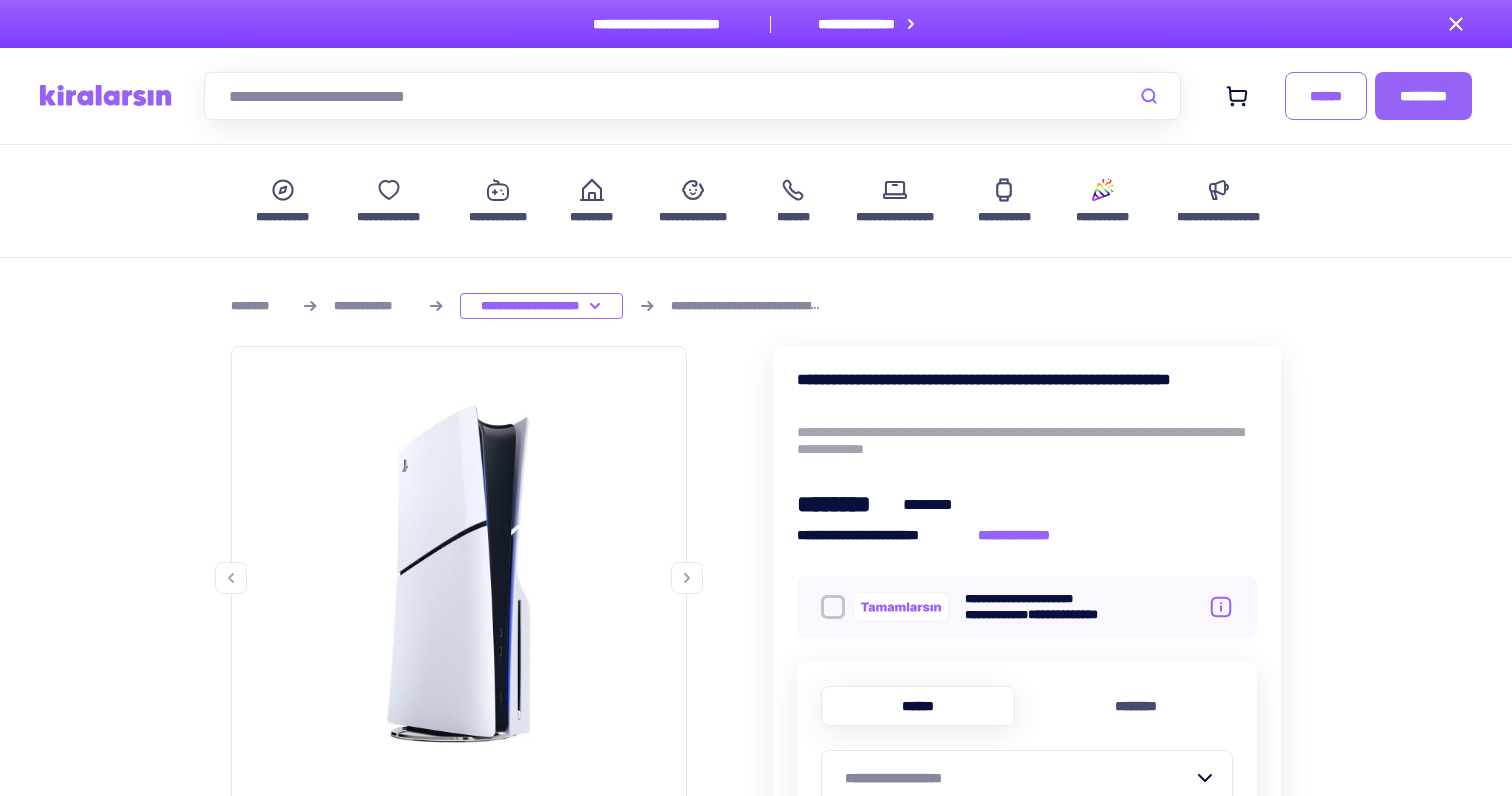 click at bounding box center (692, 96) 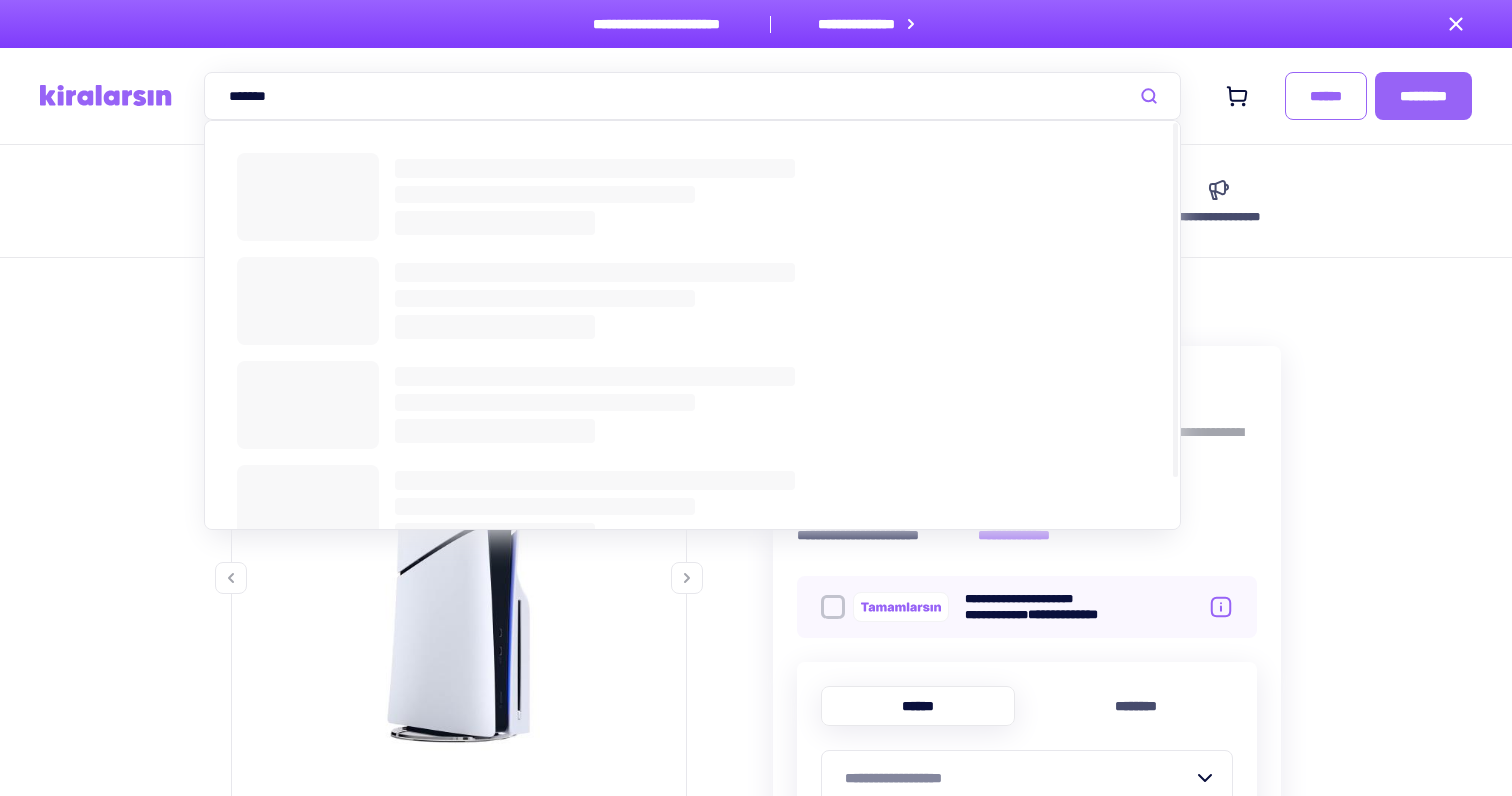 type on "*******" 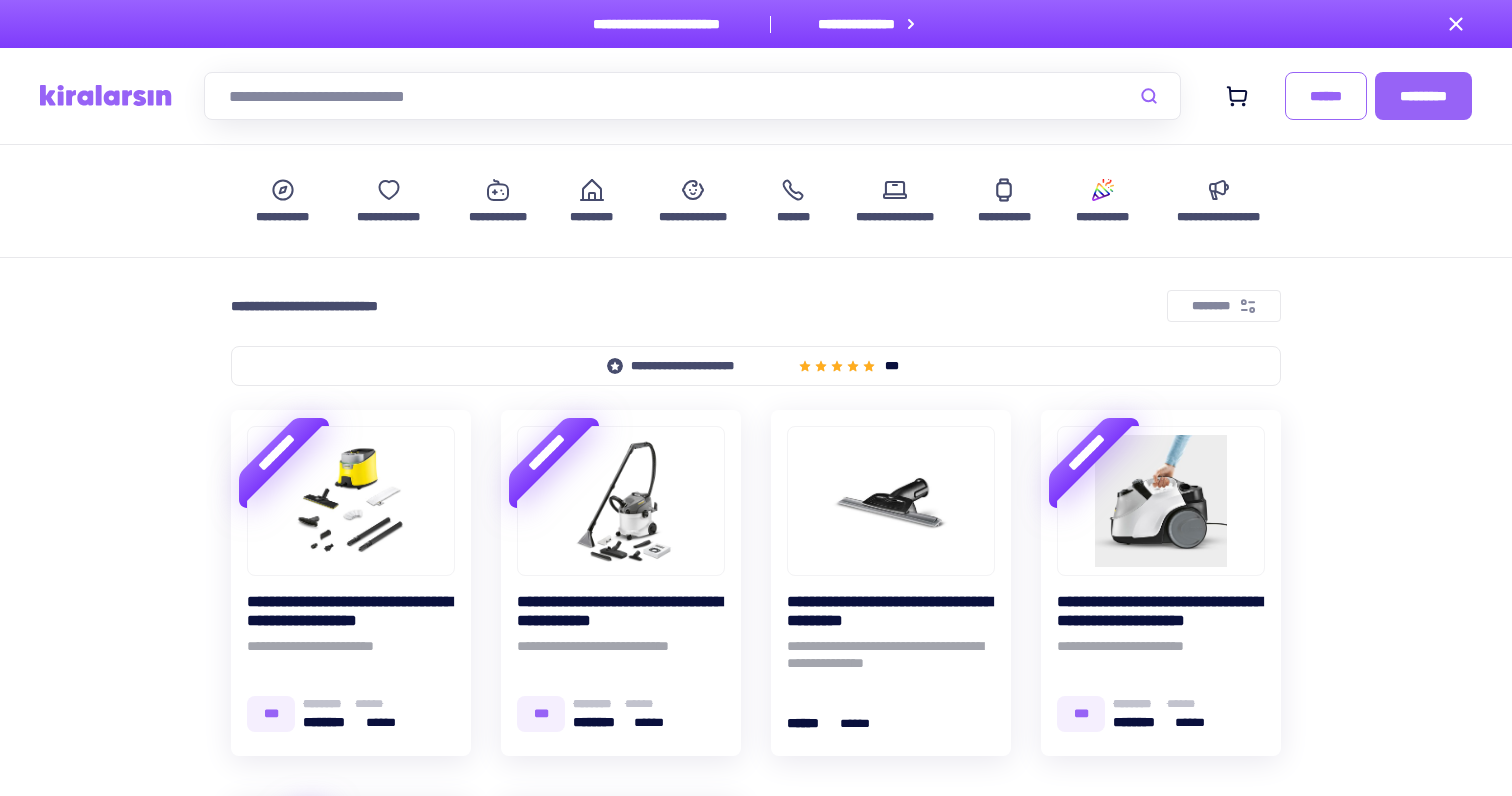 scroll, scrollTop: 610, scrollLeft: 0, axis: vertical 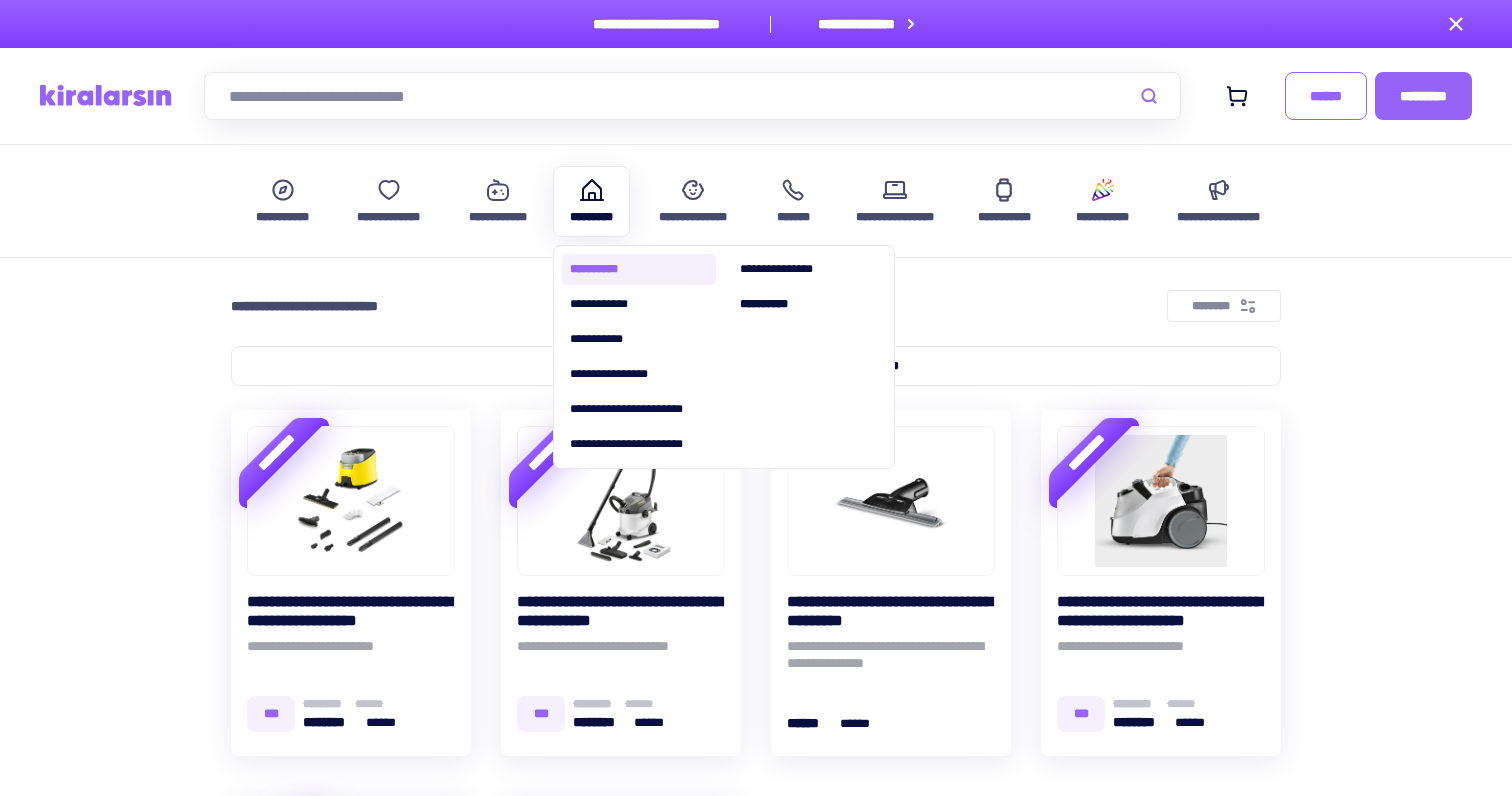 click on "**********" at bounding box center [639, 269] 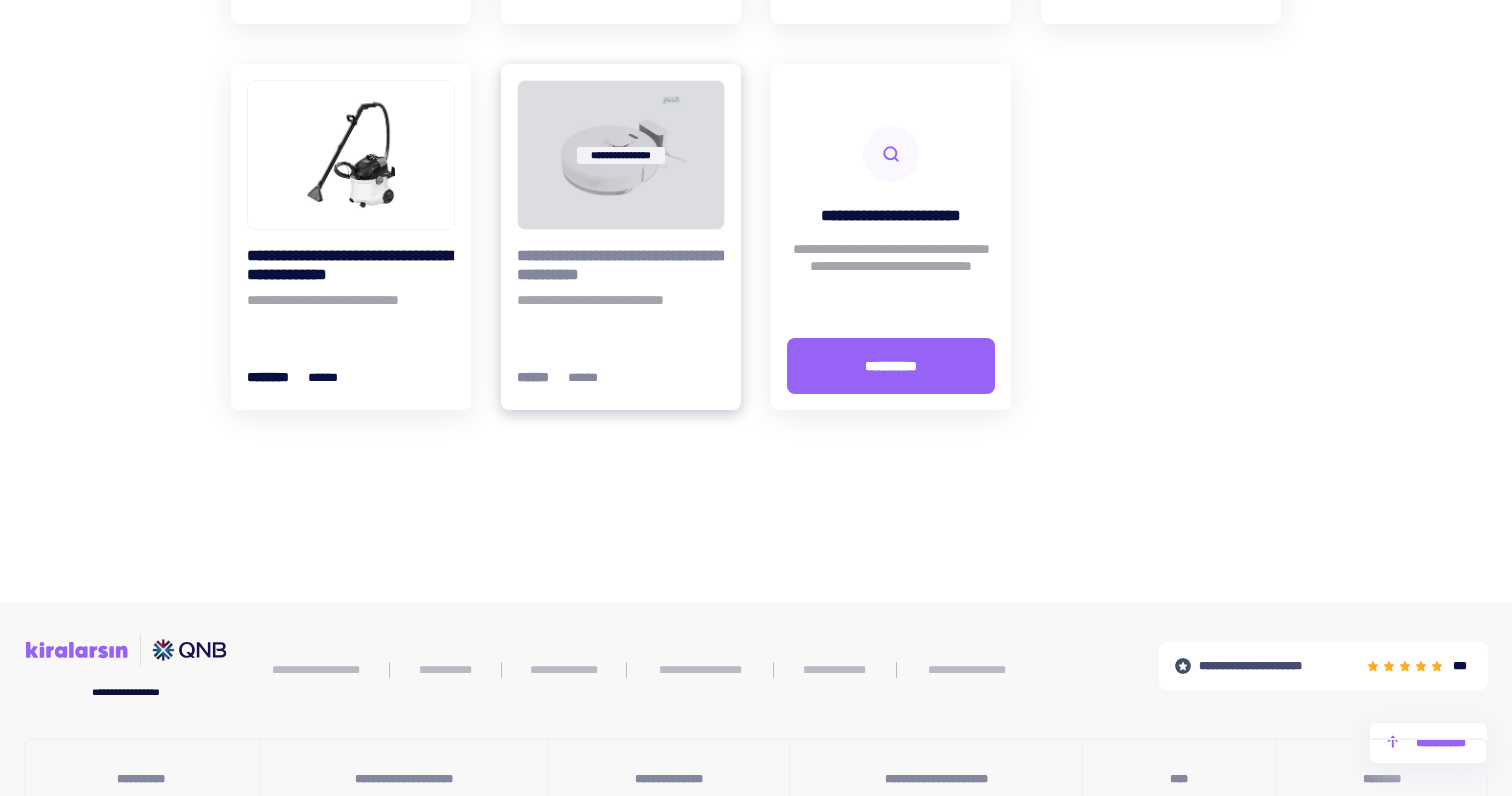 scroll, scrollTop: 1879, scrollLeft: 0, axis: vertical 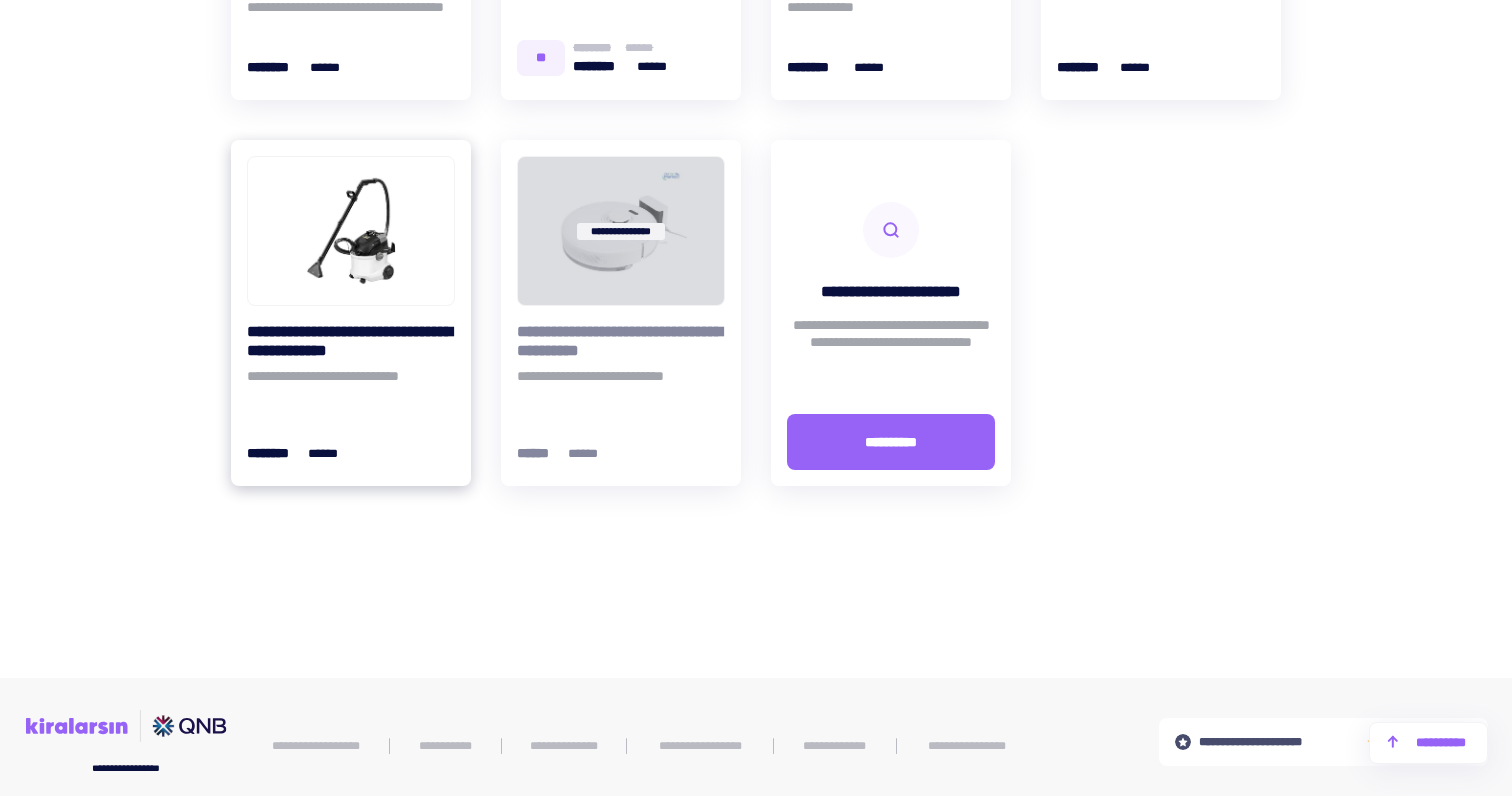 click at bounding box center [351, 231] 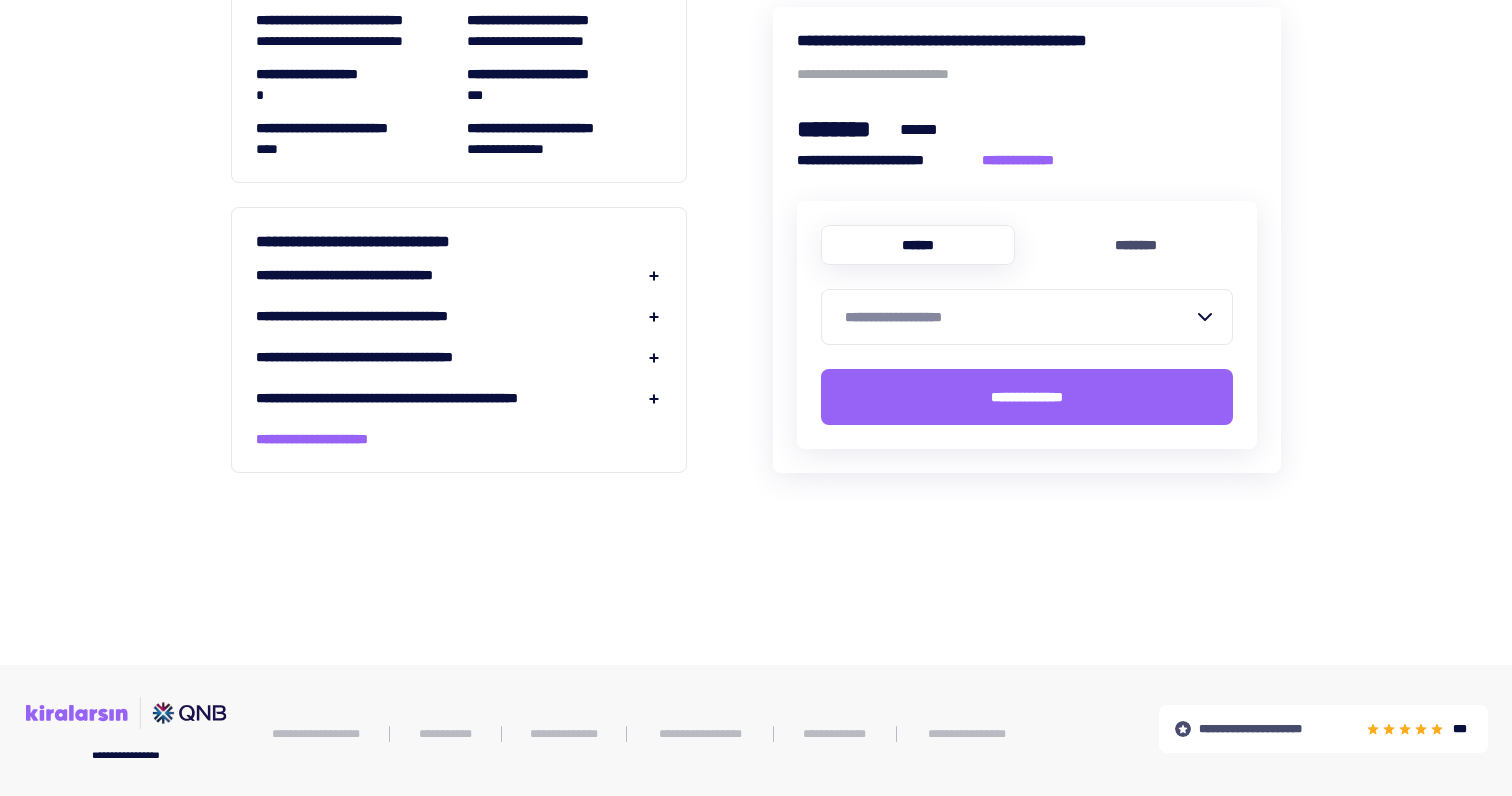 scroll, scrollTop: 0, scrollLeft: 0, axis: both 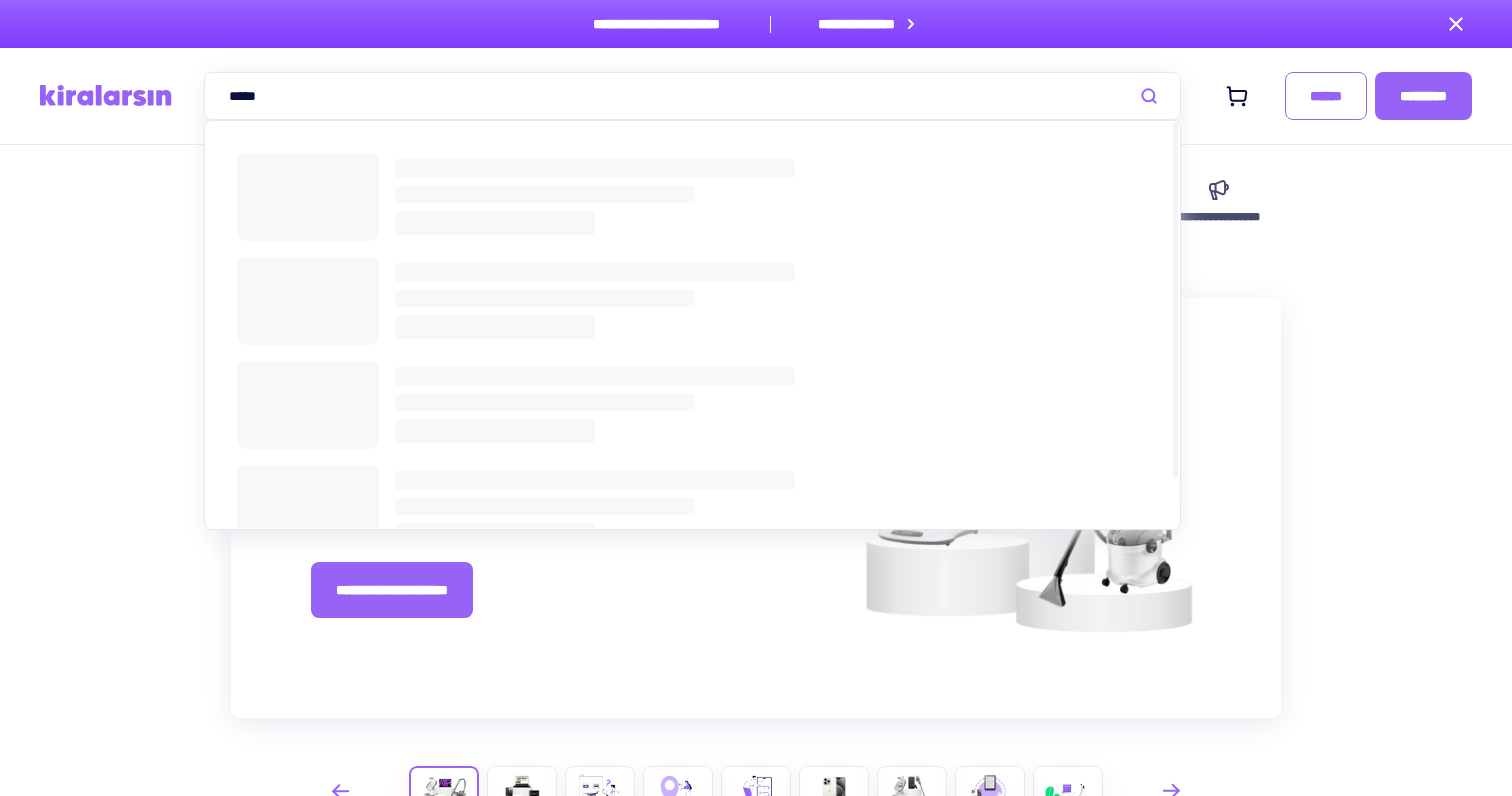 type on "*****" 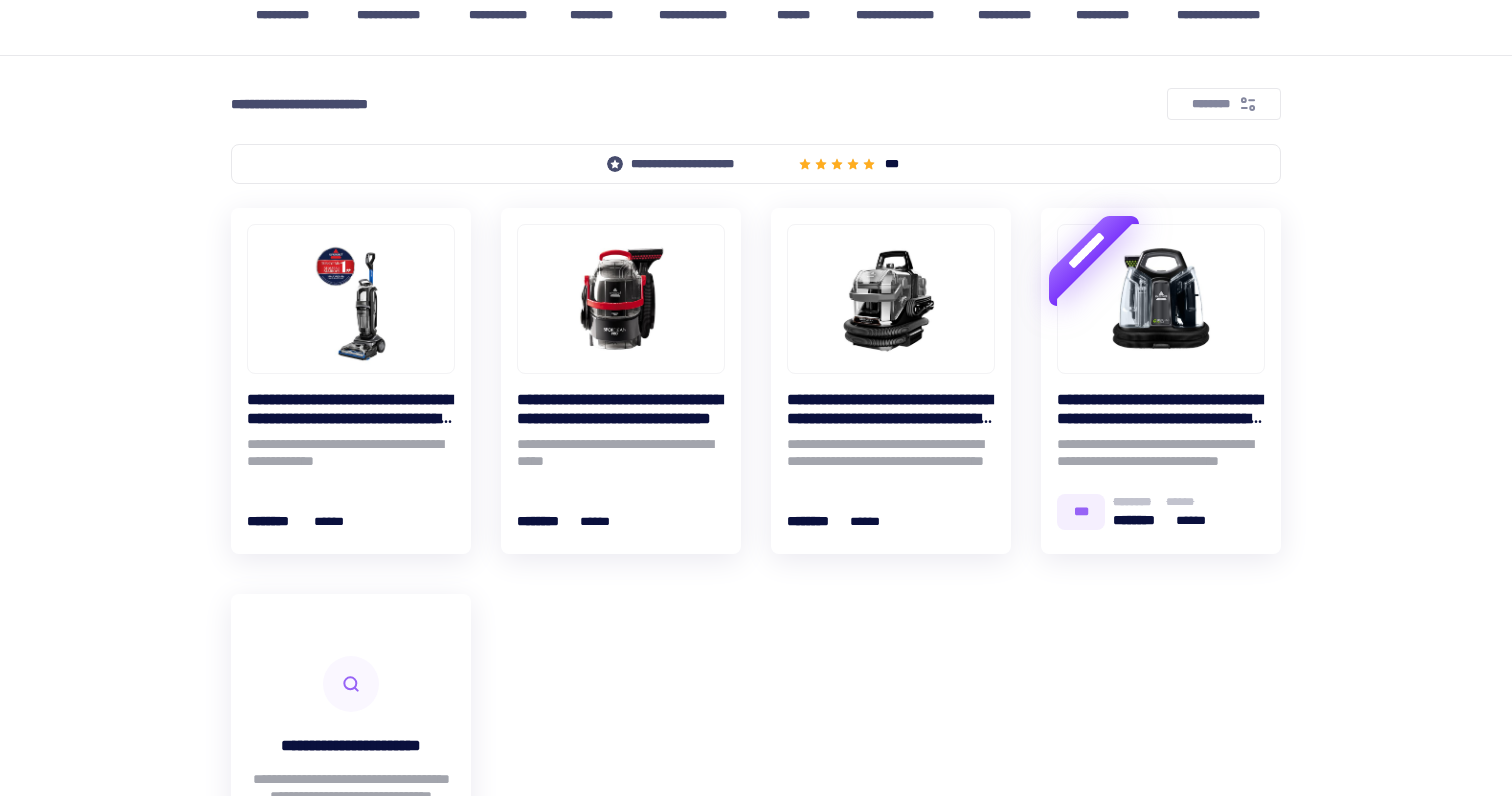scroll, scrollTop: 232, scrollLeft: 0, axis: vertical 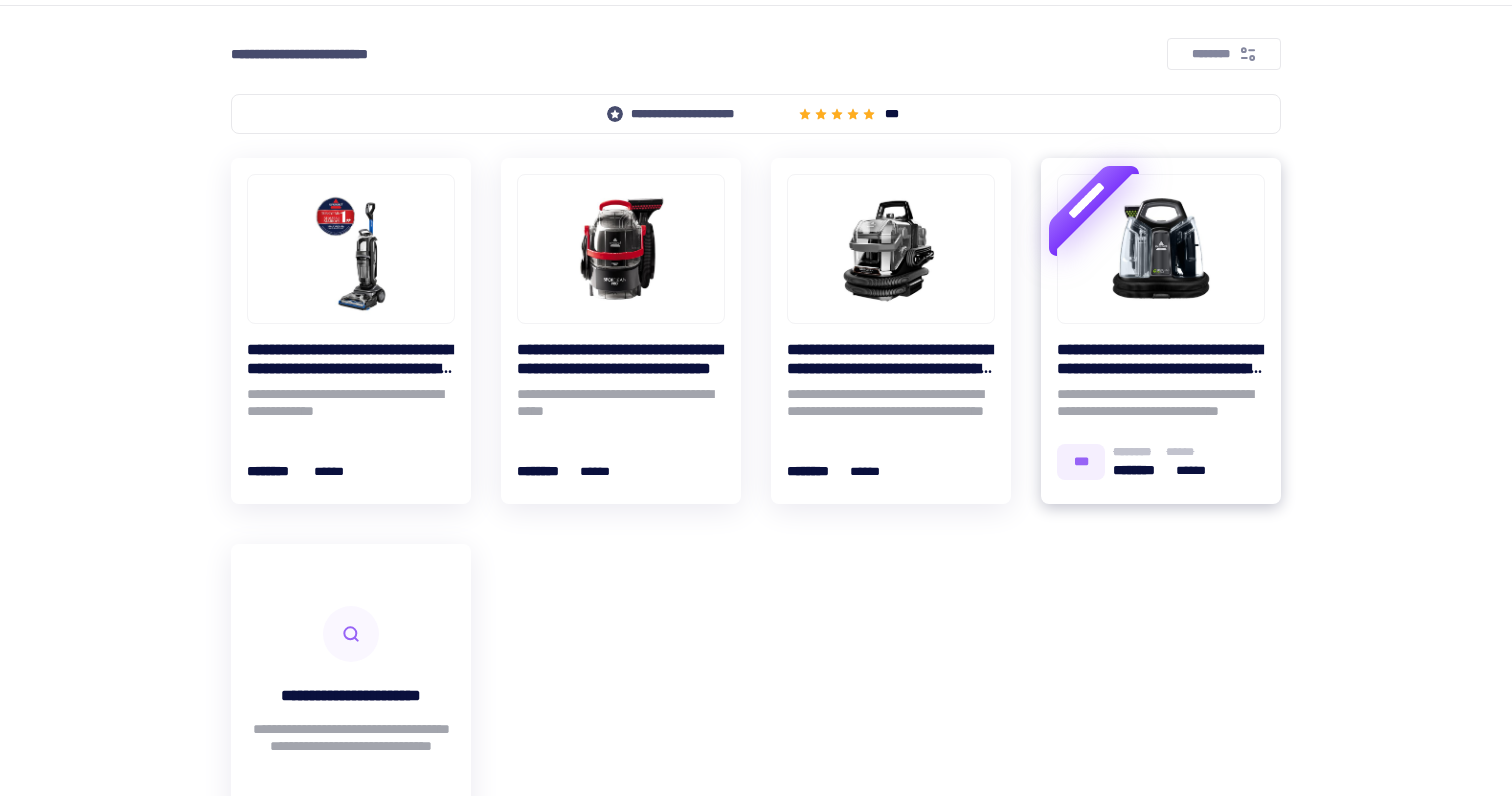click at bounding box center (1161, 249) 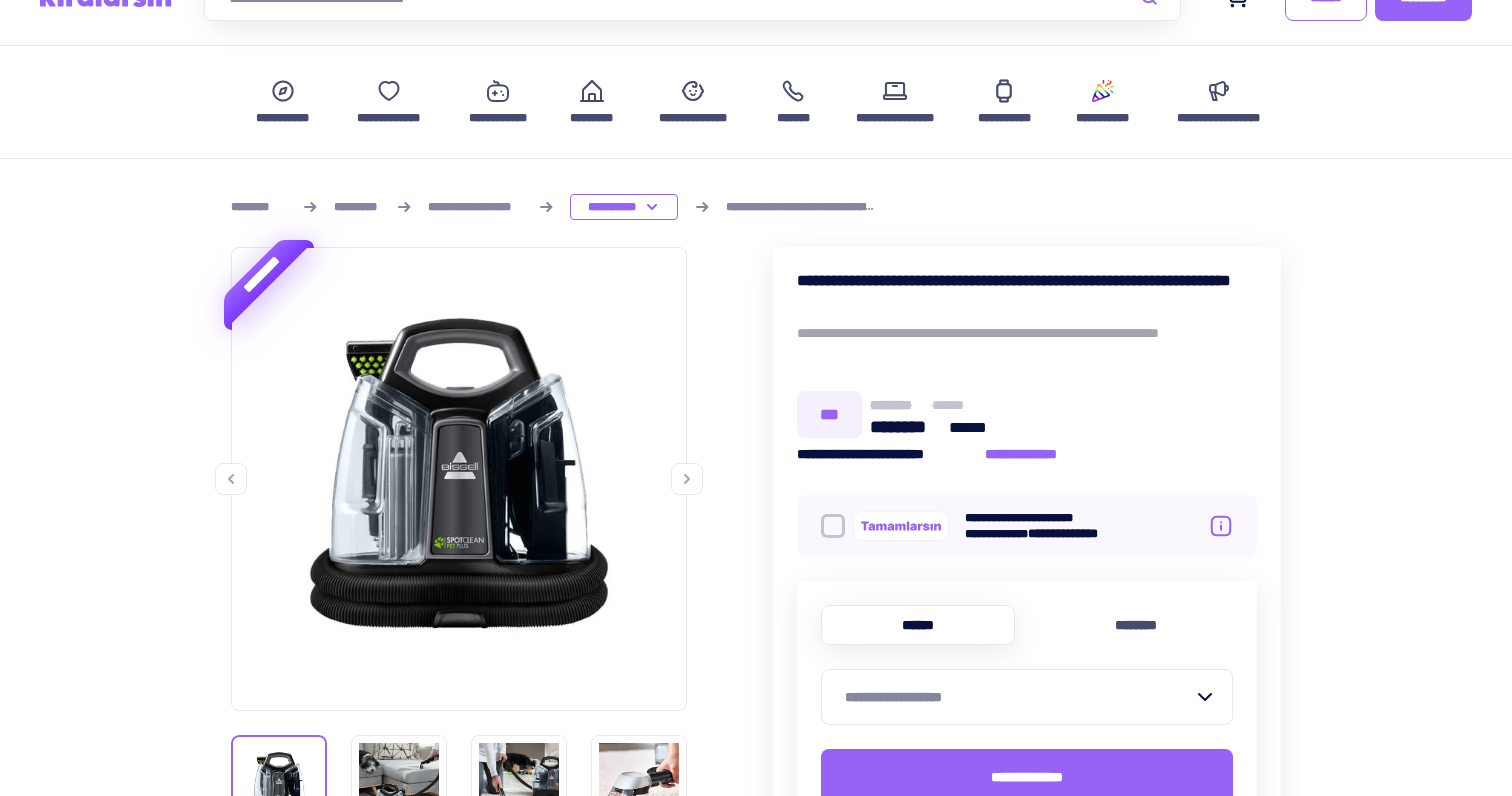 scroll, scrollTop: 130, scrollLeft: 0, axis: vertical 